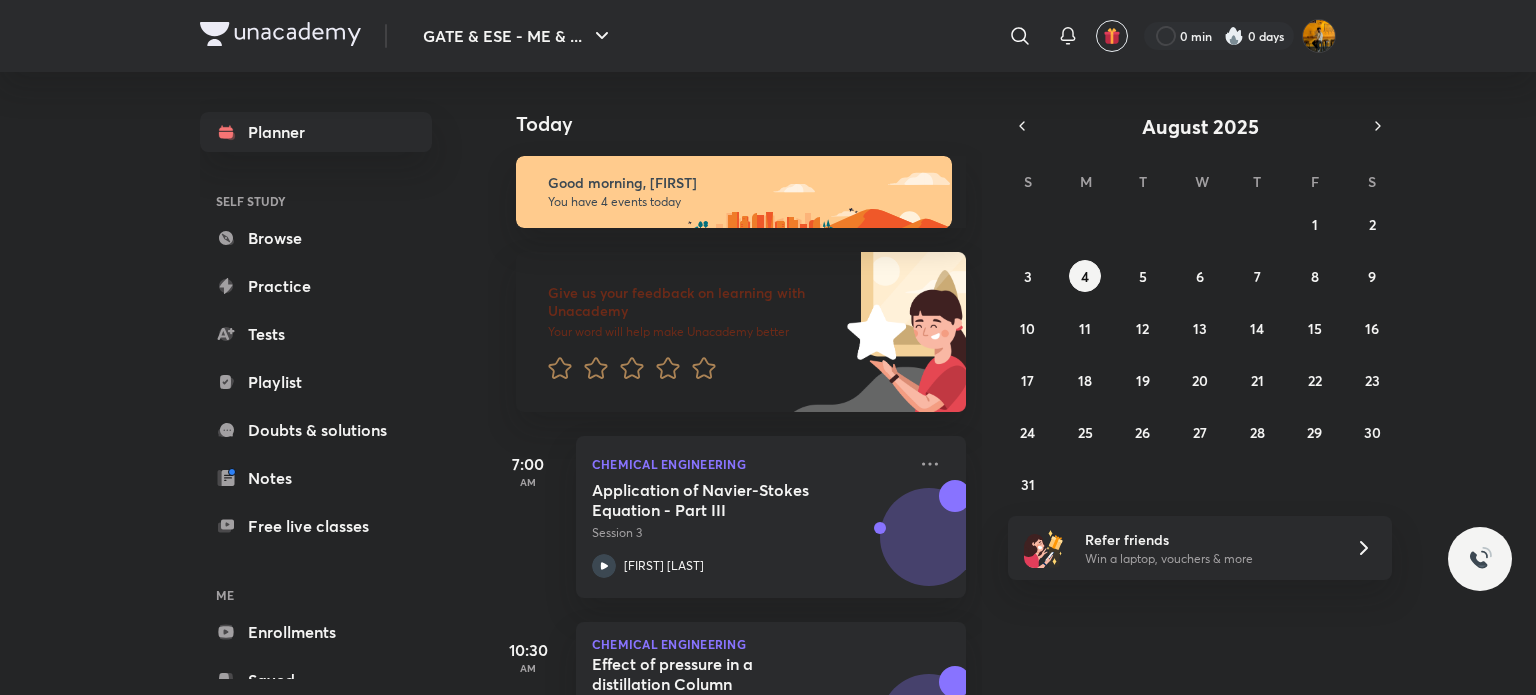 scroll, scrollTop: 0, scrollLeft: 0, axis: both 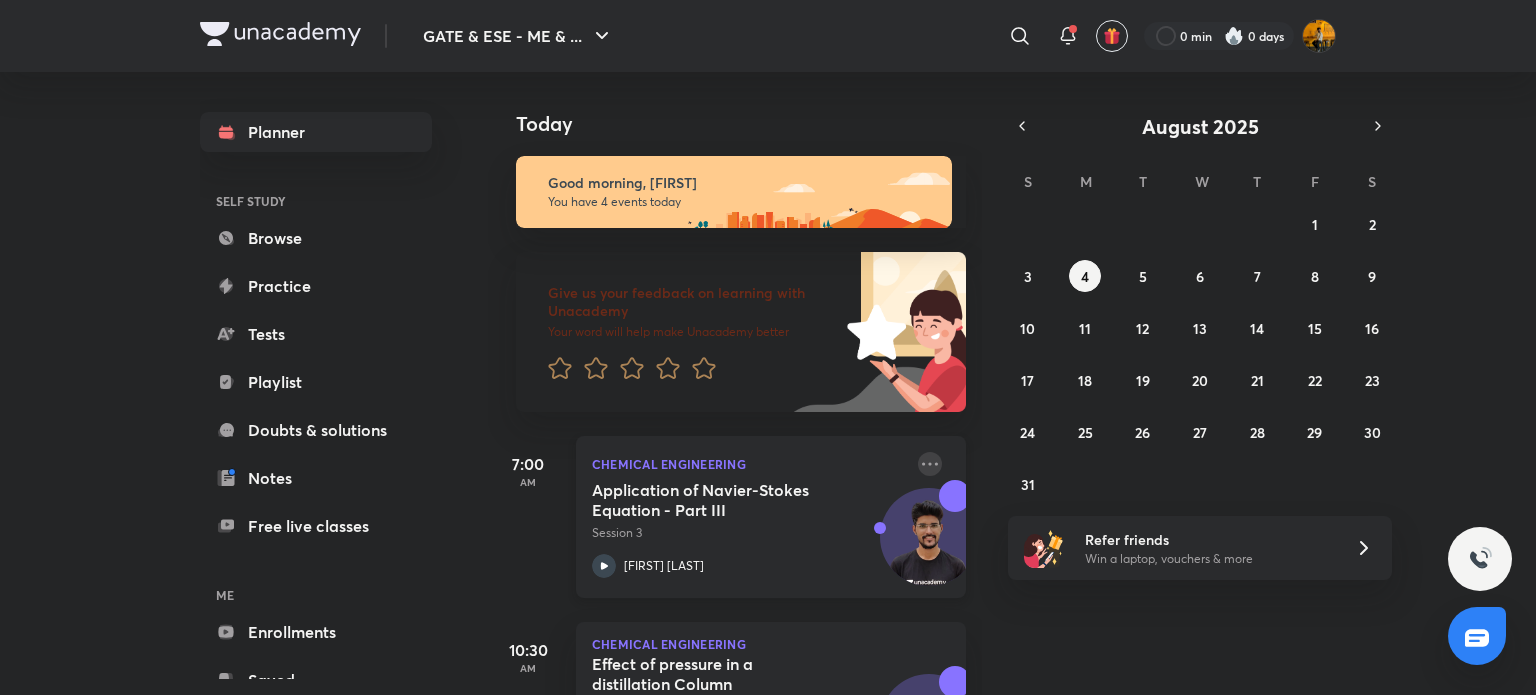 click 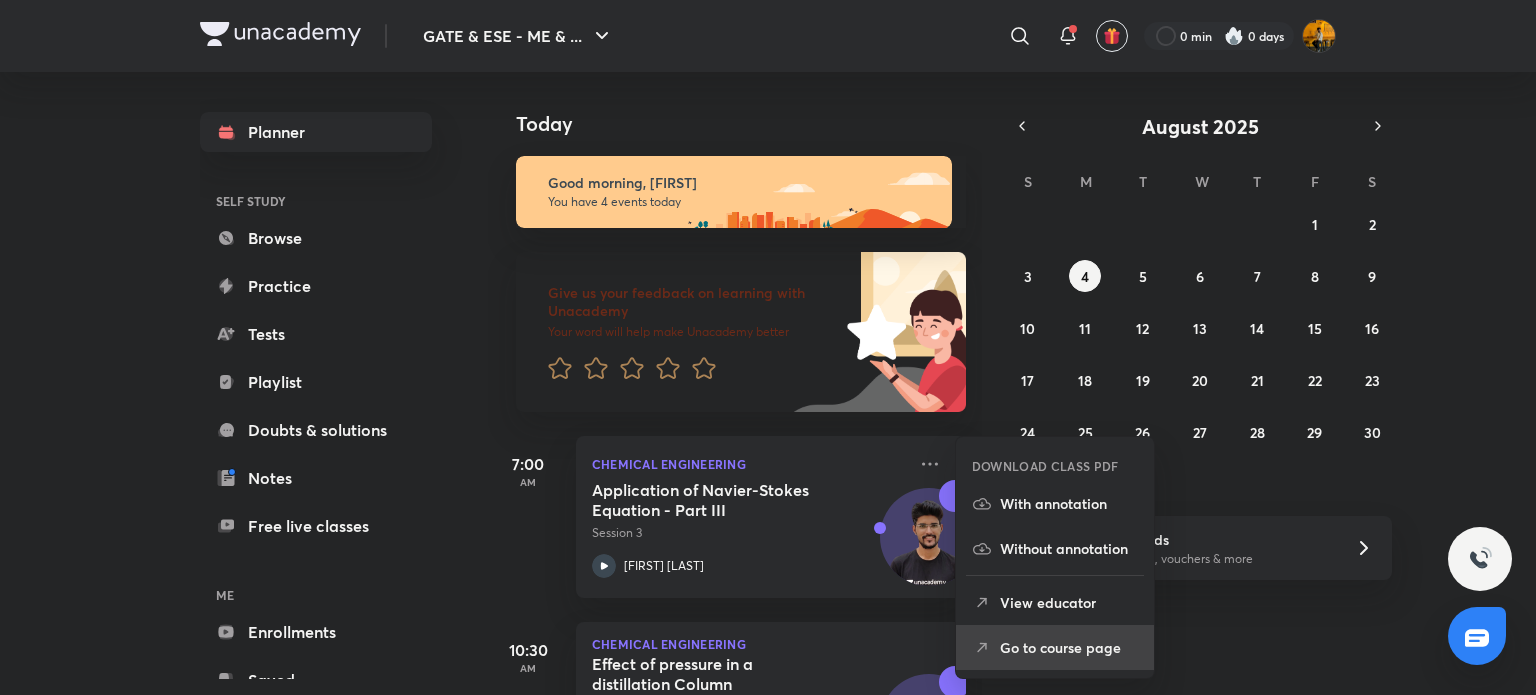 click on "Go to course page" at bounding box center (1069, 647) 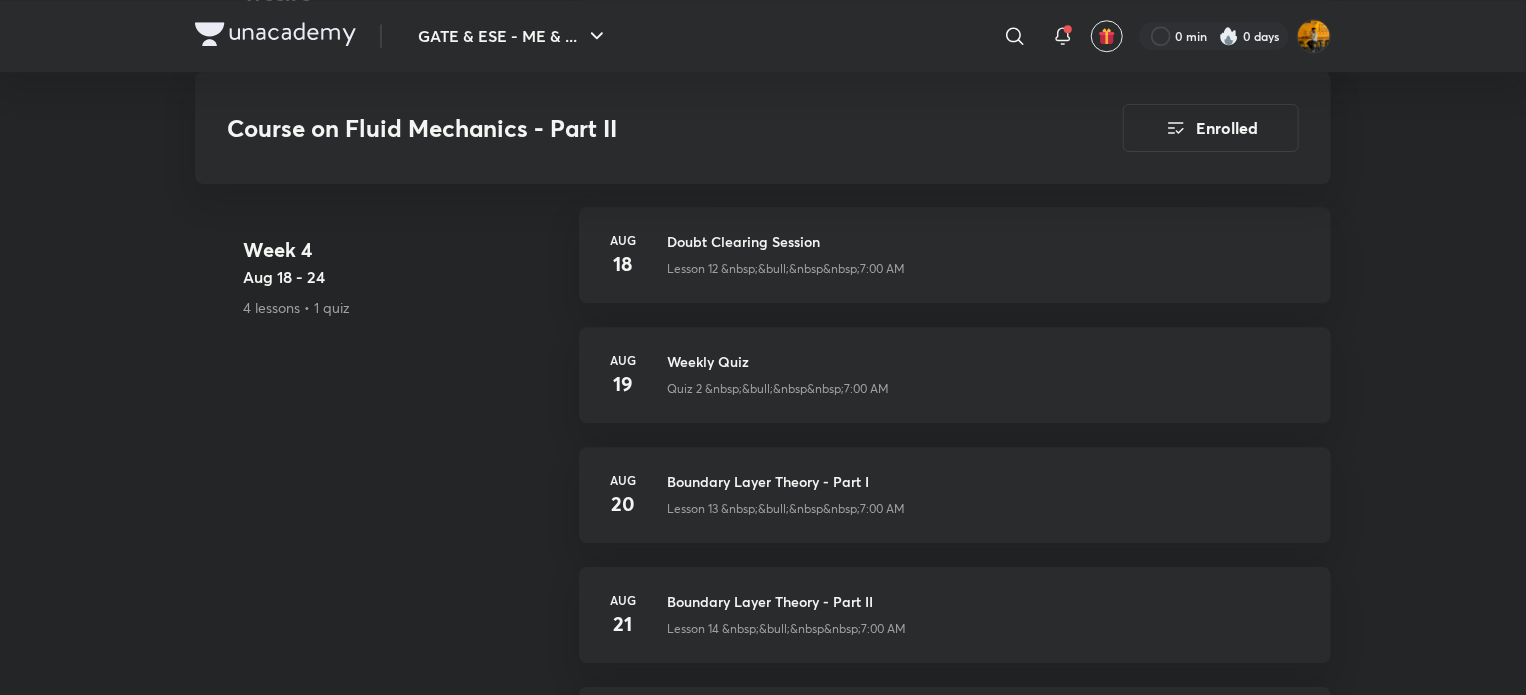 scroll, scrollTop: 3036, scrollLeft: 0, axis: vertical 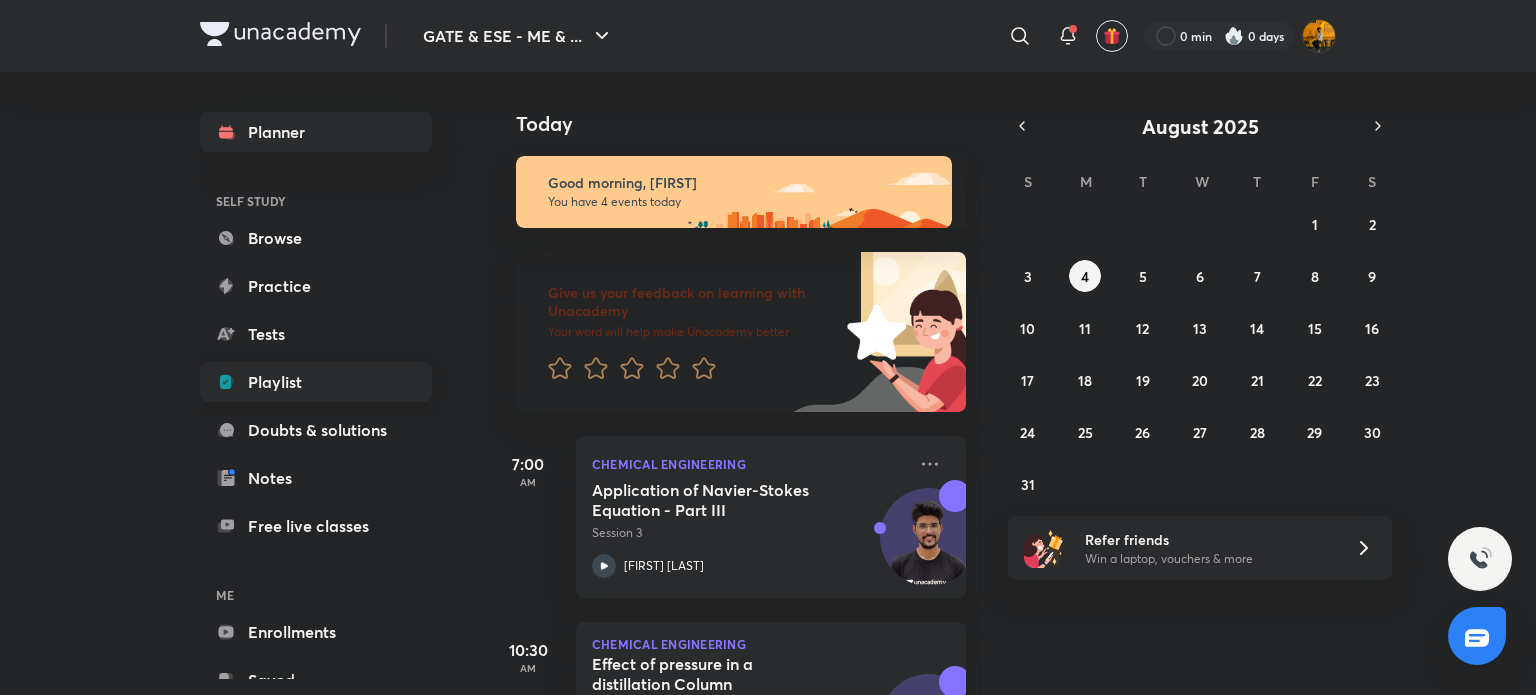 click on "Playlist" at bounding box center [316, 382] 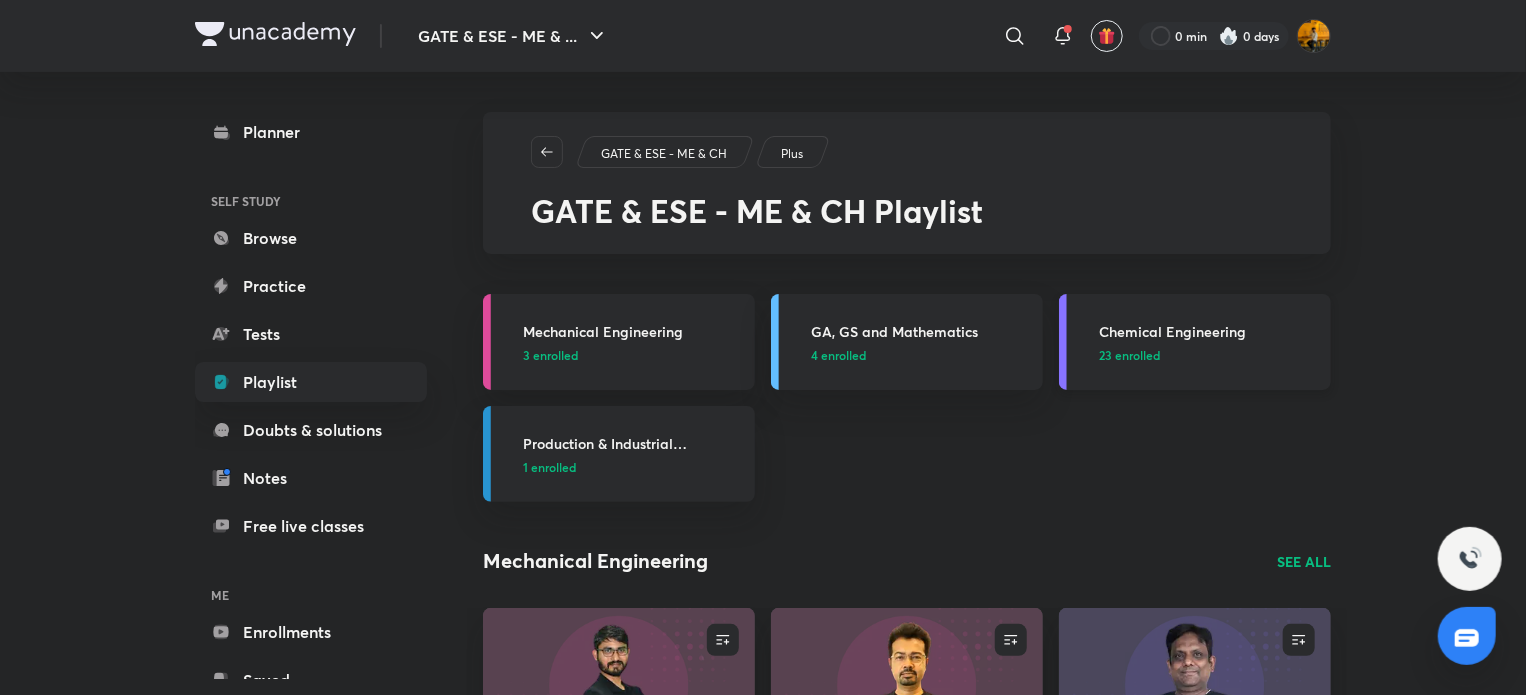 click on "Chemical Engineering" at bounding box center [1209, 331] 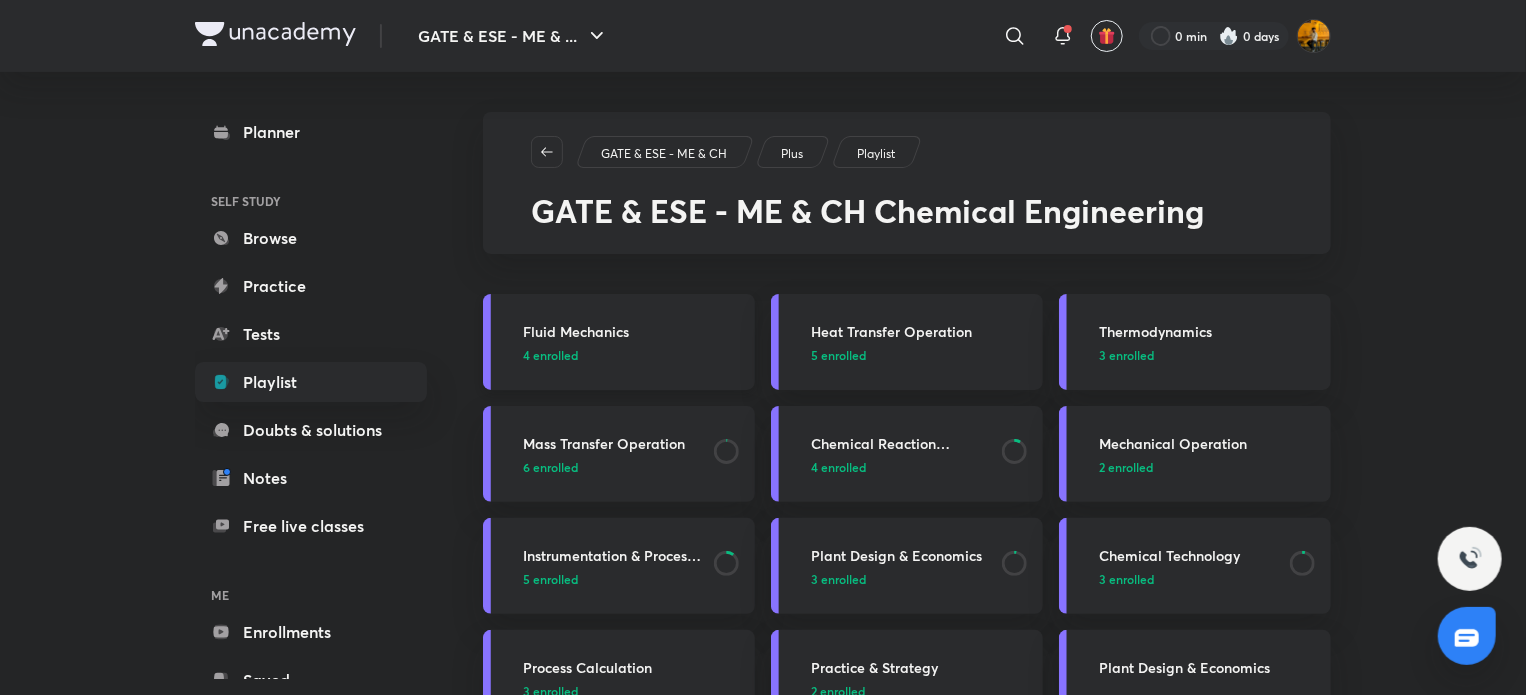 click on "Fluid Mechanics 4 enrolled" at bounding box center [633, 342] 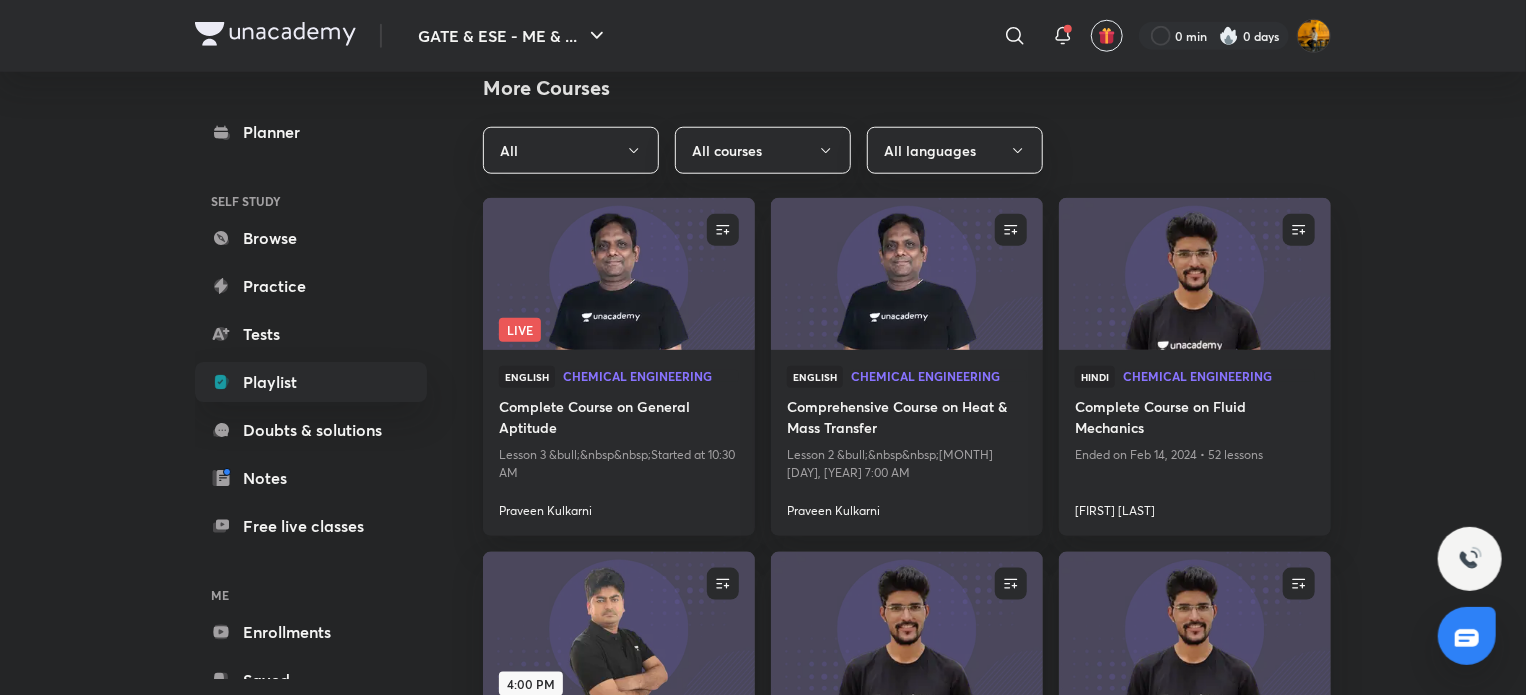 scroll, scrollTop: 899, scrollLeft: 0, axis: vertical 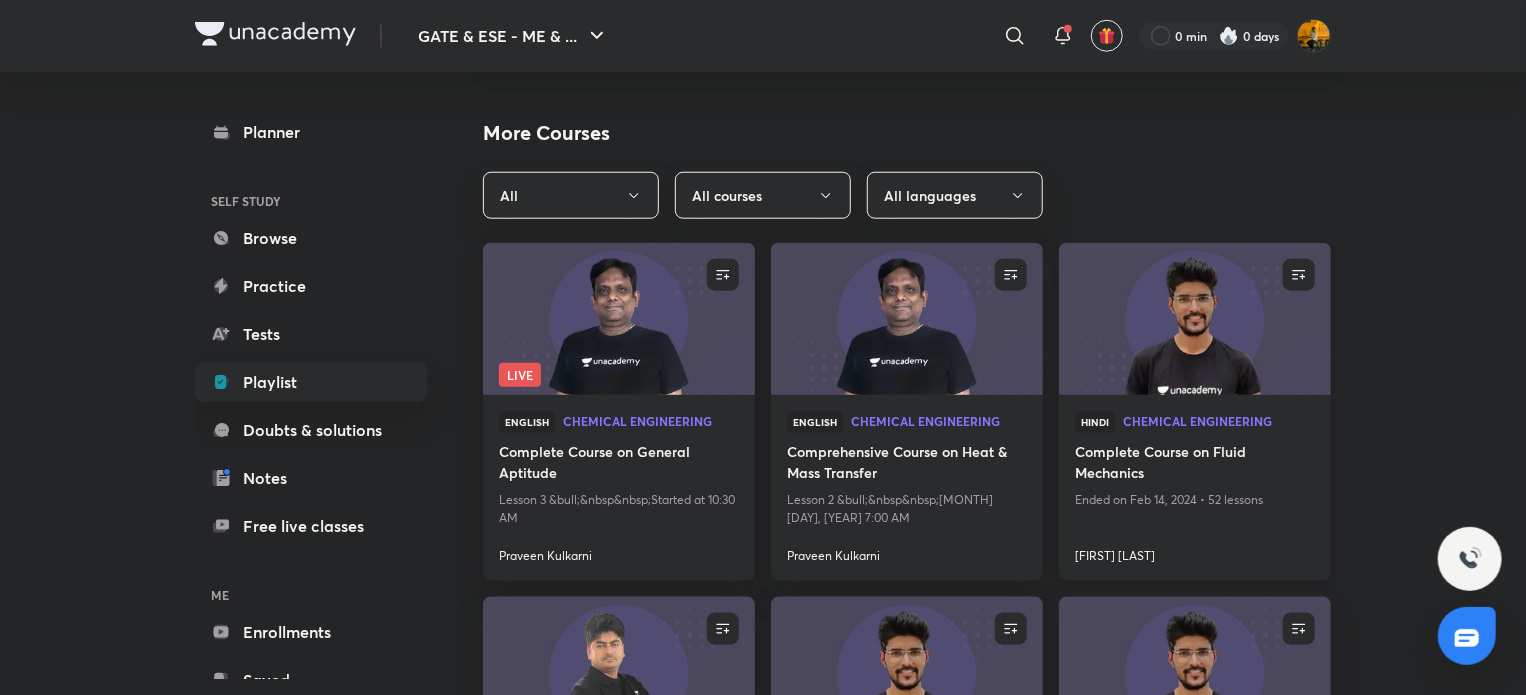 click on "Hindi Chemical Engineering" at bounding box center (1195, 426) 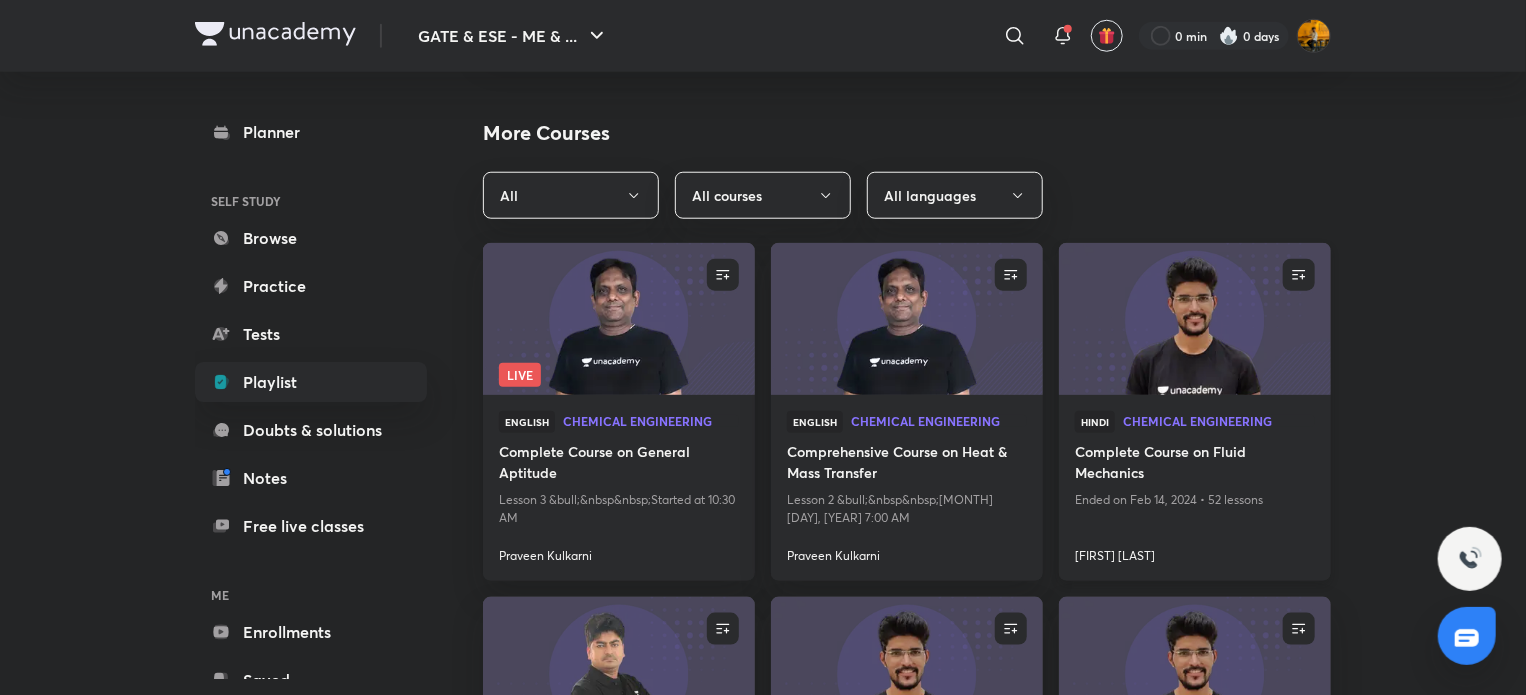 click at bounding box center [1194, 319] 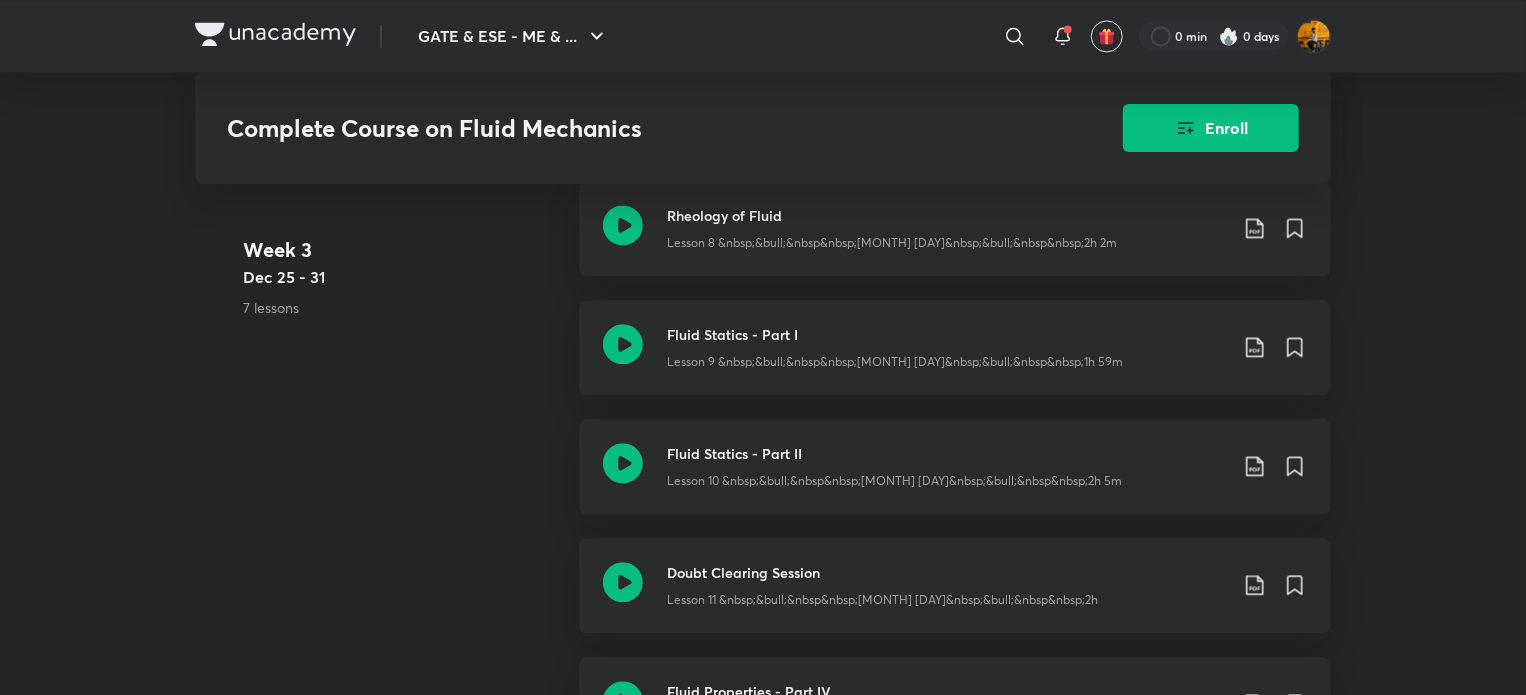 scroll, scrollTop: 2214, scrollLeft: 0, axis: vertical 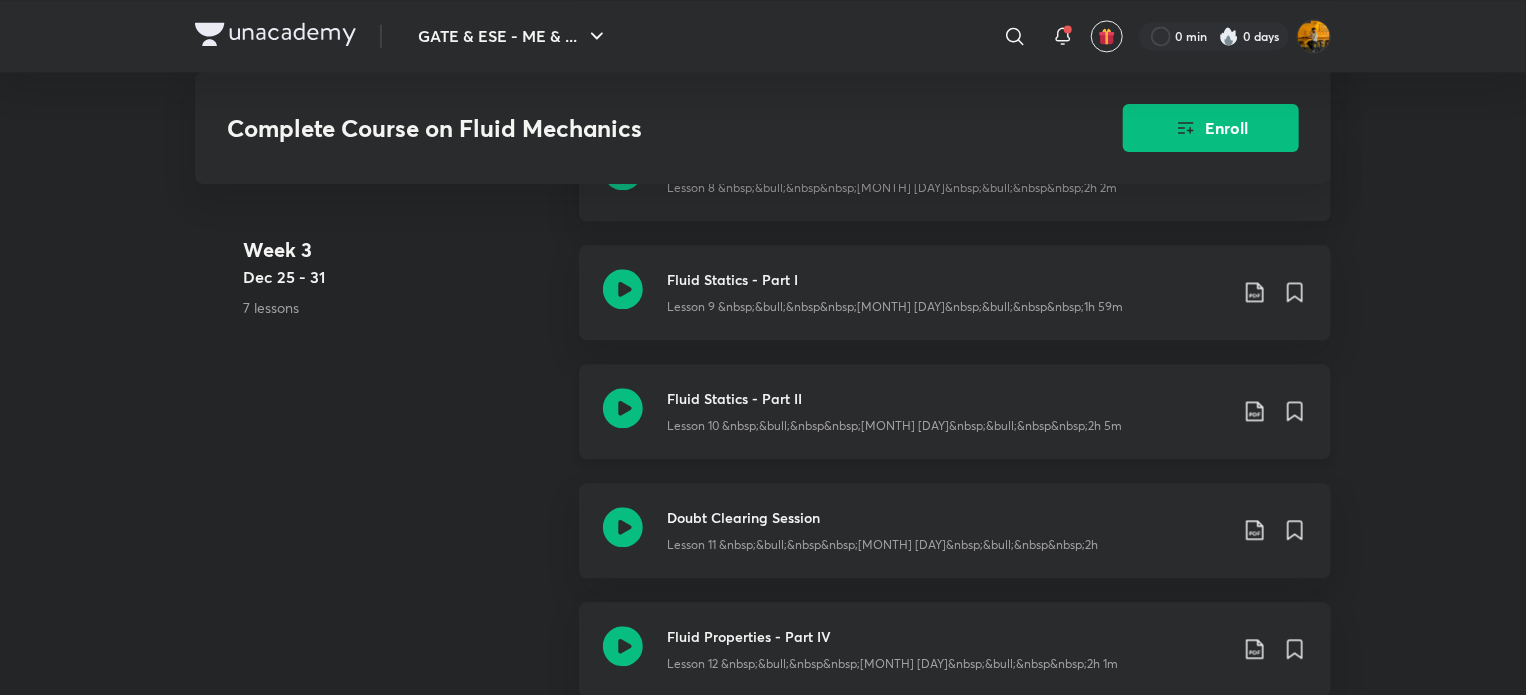 click on "Lesson 10 &nbsp;&bull;&nbsp&nbsp;[MONTH] [DAY]&nbsp;&bull;&nbsp&nbsp;2h 5m" at bounding box center (947, 422) 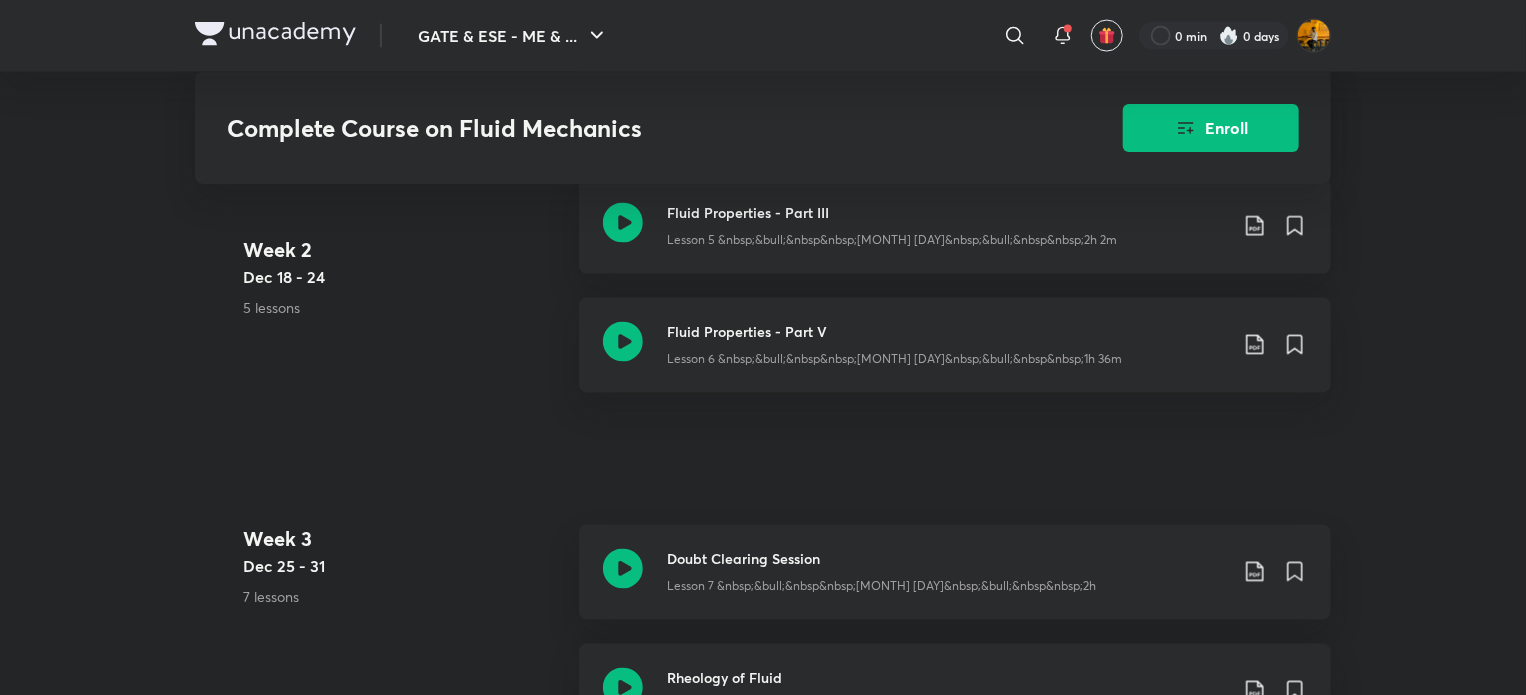 scroll, scrollTop: 1686, scrollLeft: 0, axis: vertical 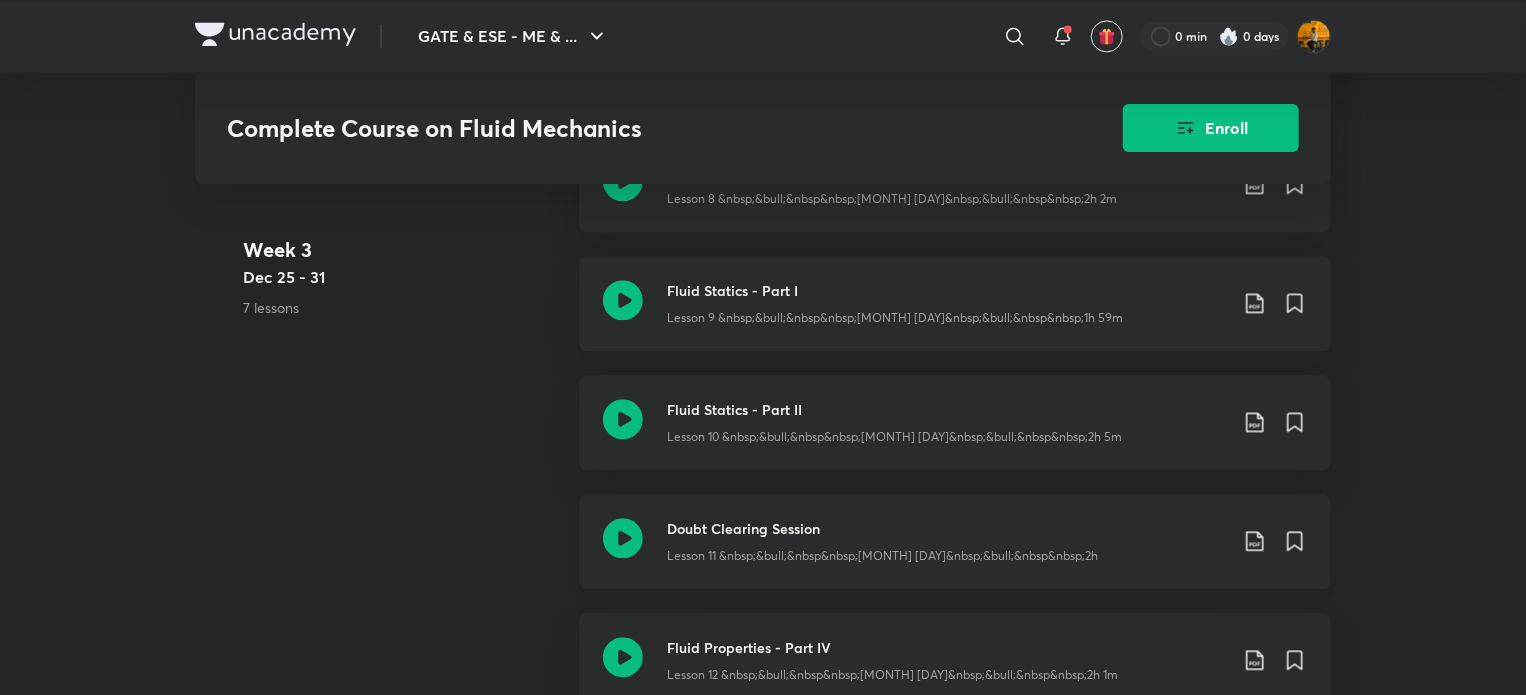 click 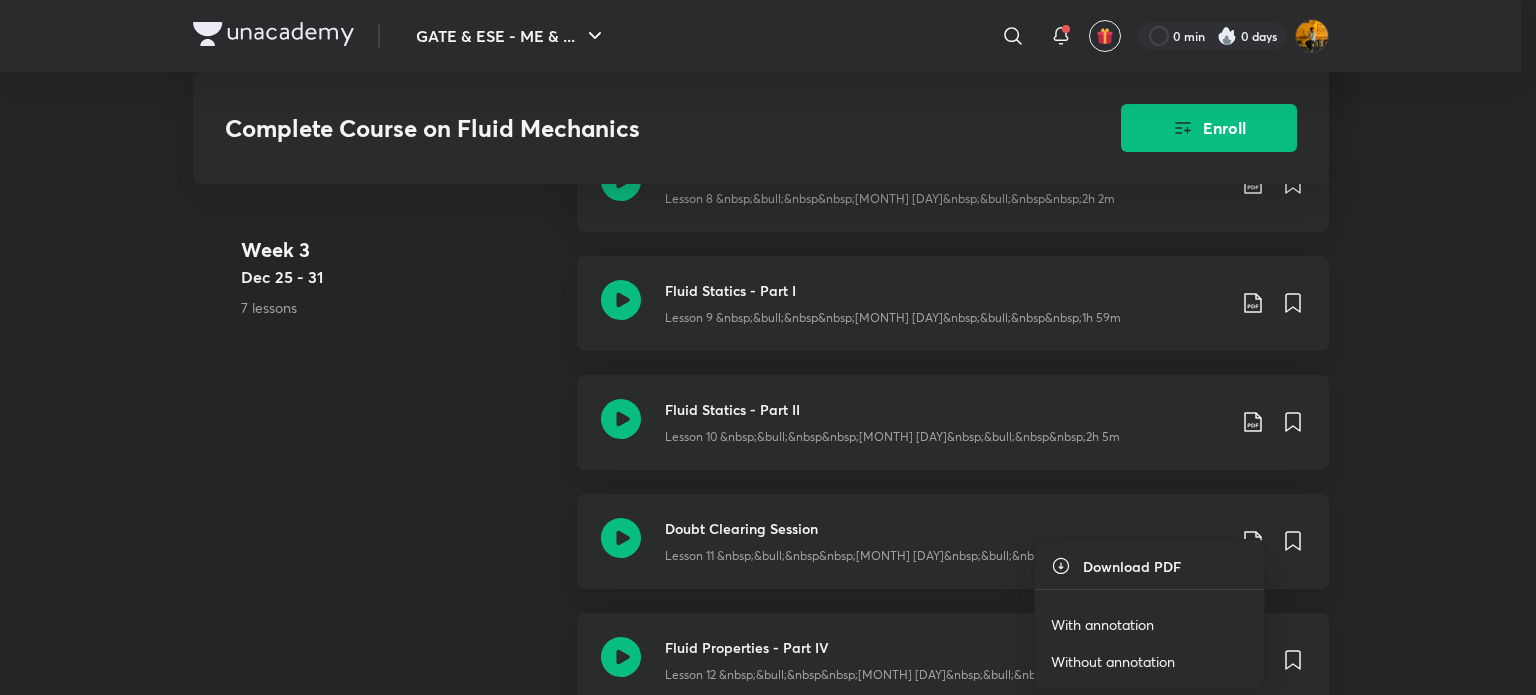 click on "With annotation" at bounding box center (1102, 624) 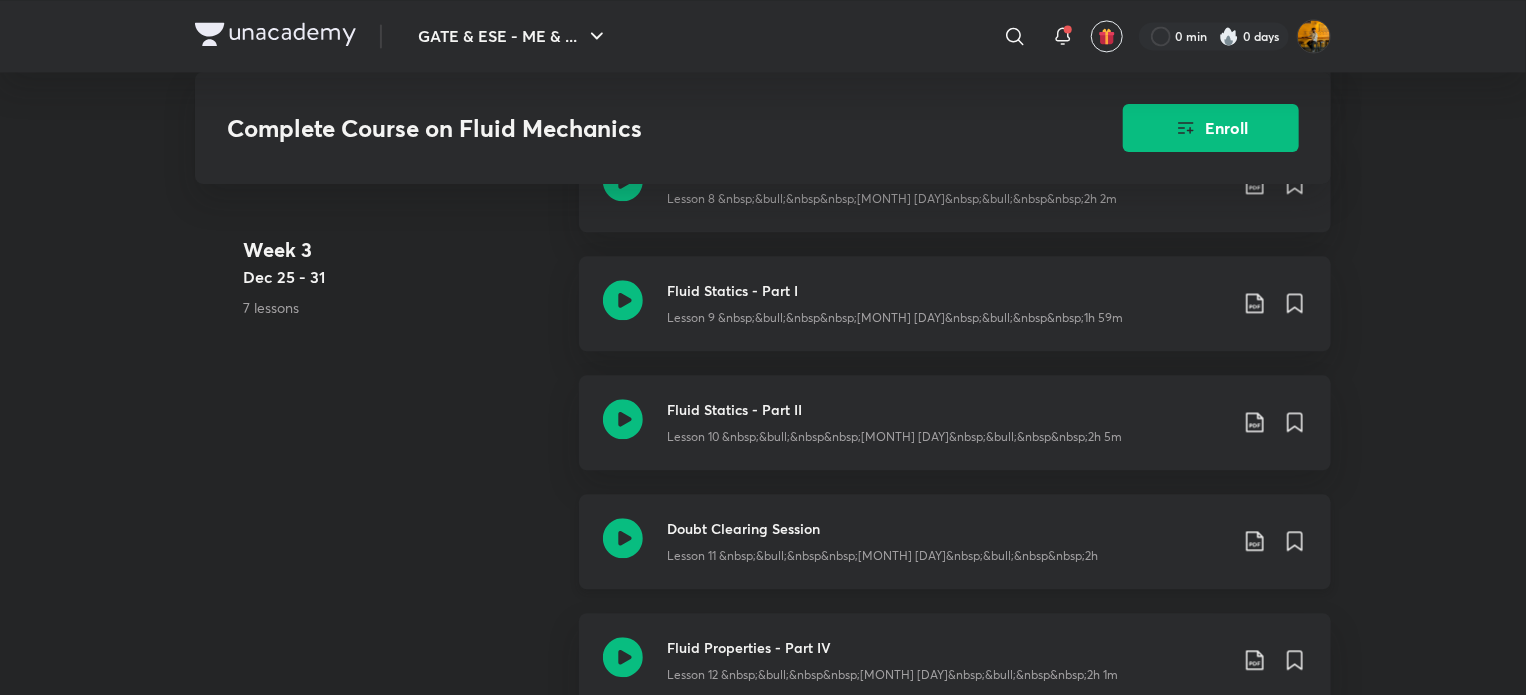 click on "Lesson 11 &nbsp;&bull;&nbsp&nbsp;[MONTH] [DAY]&nbsp;&bull;&nbsp&nbsp;2h" at bounding box center (947, 552) 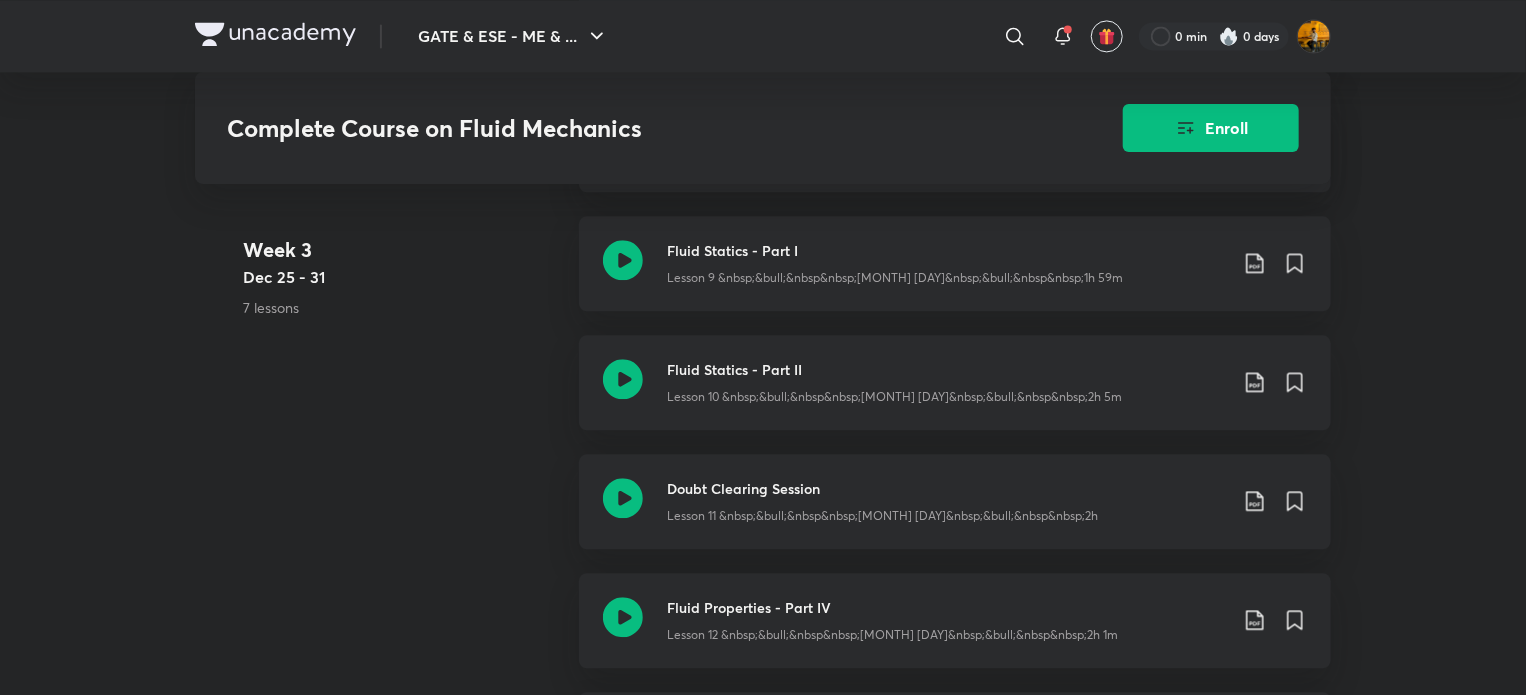 scroll, scrollTop: 2263, scrollLeft: 0, axis: vertical 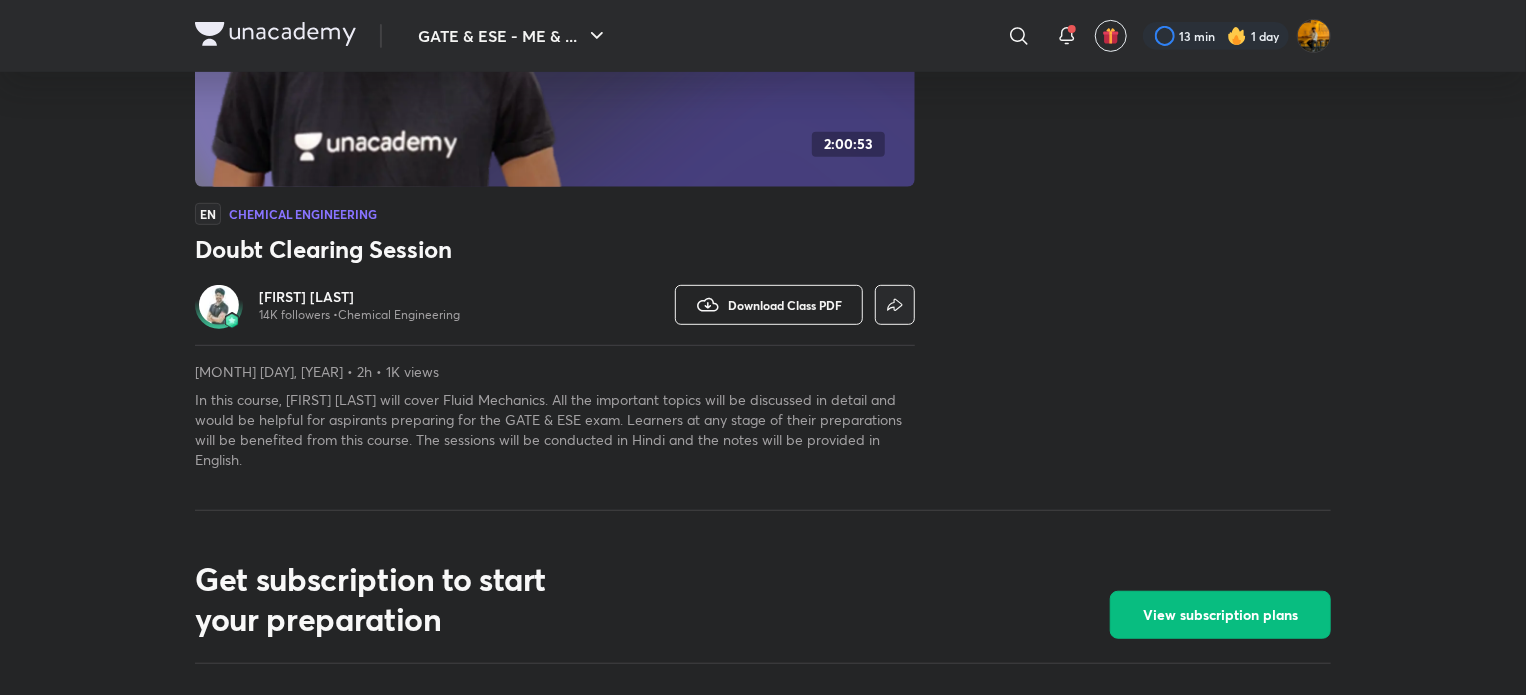 click on "Download Class PDF" at bounding box center [785, 305] 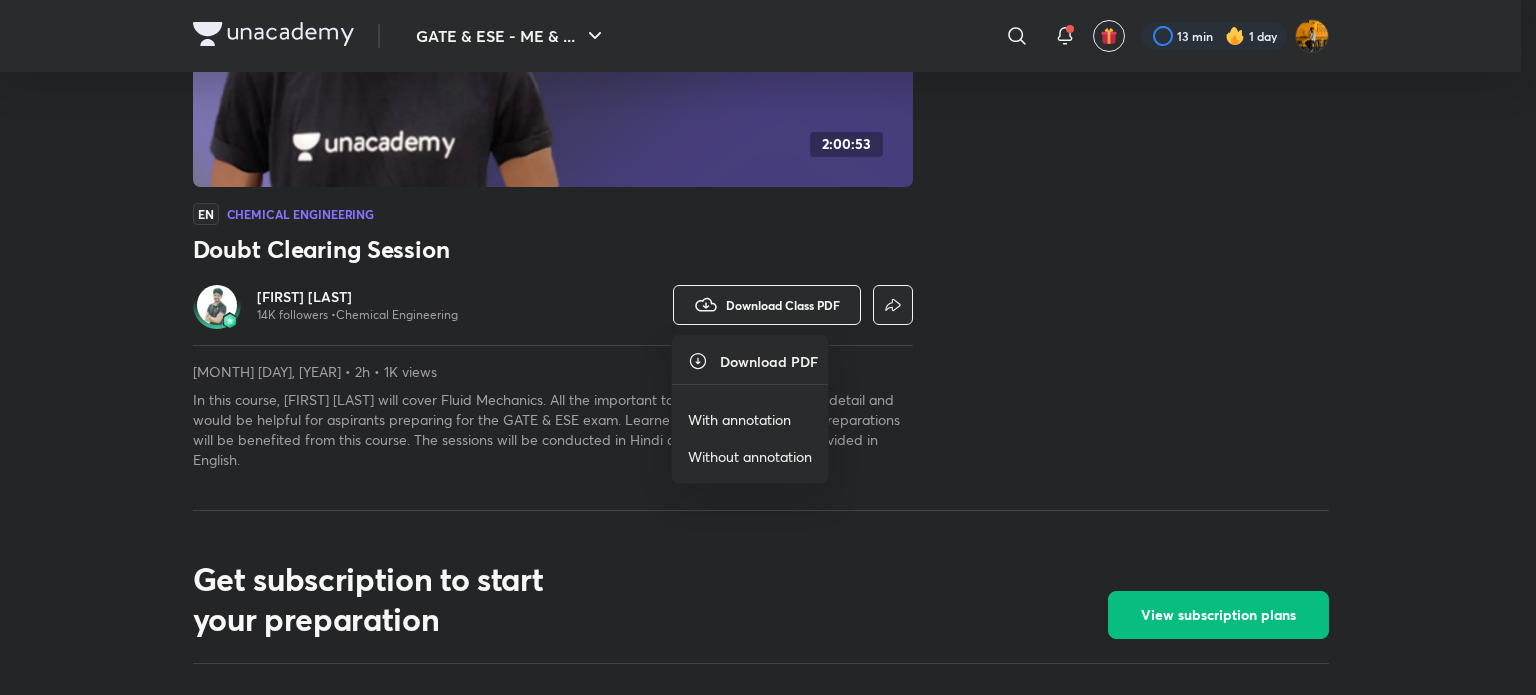 click on "With annotation" at bounding box center [739, 419] 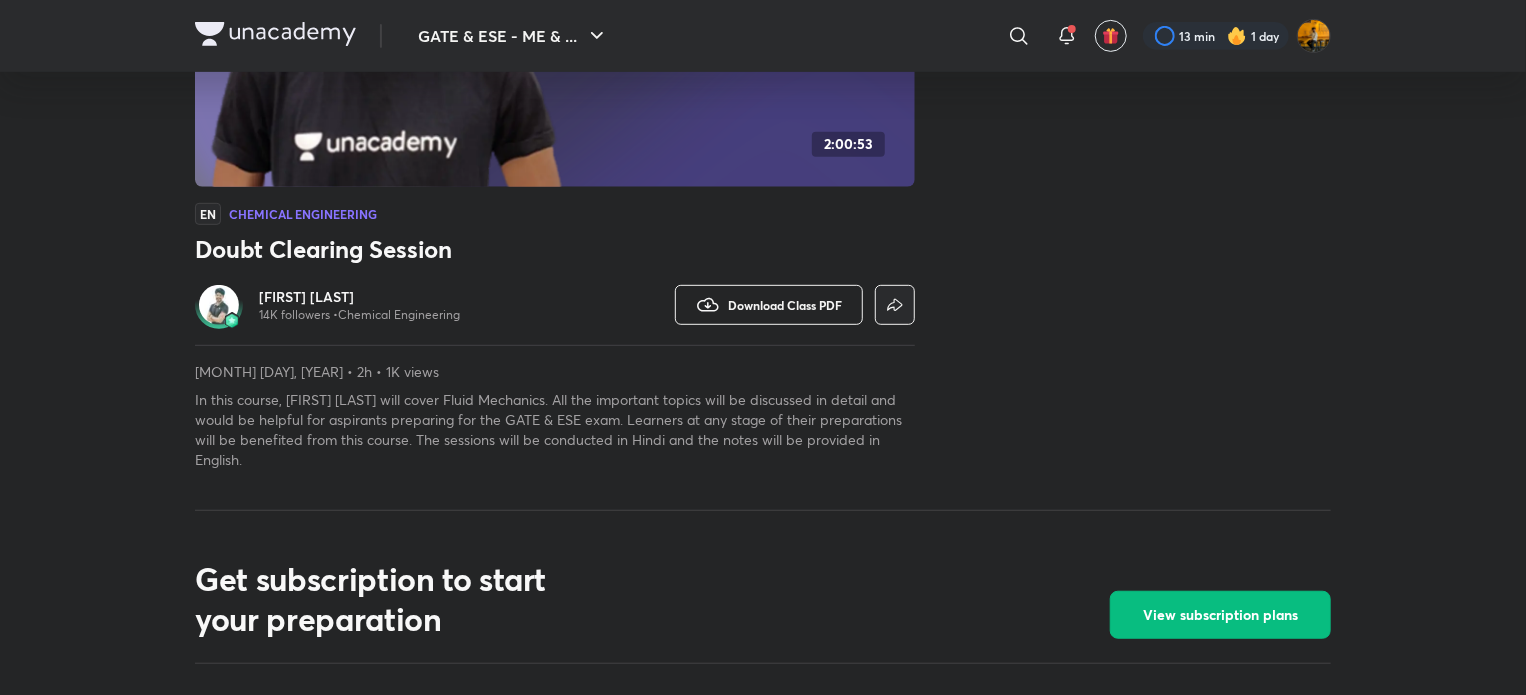 scroll, scrollTop: 1223, scrollLeft: 0, axis: vertical 